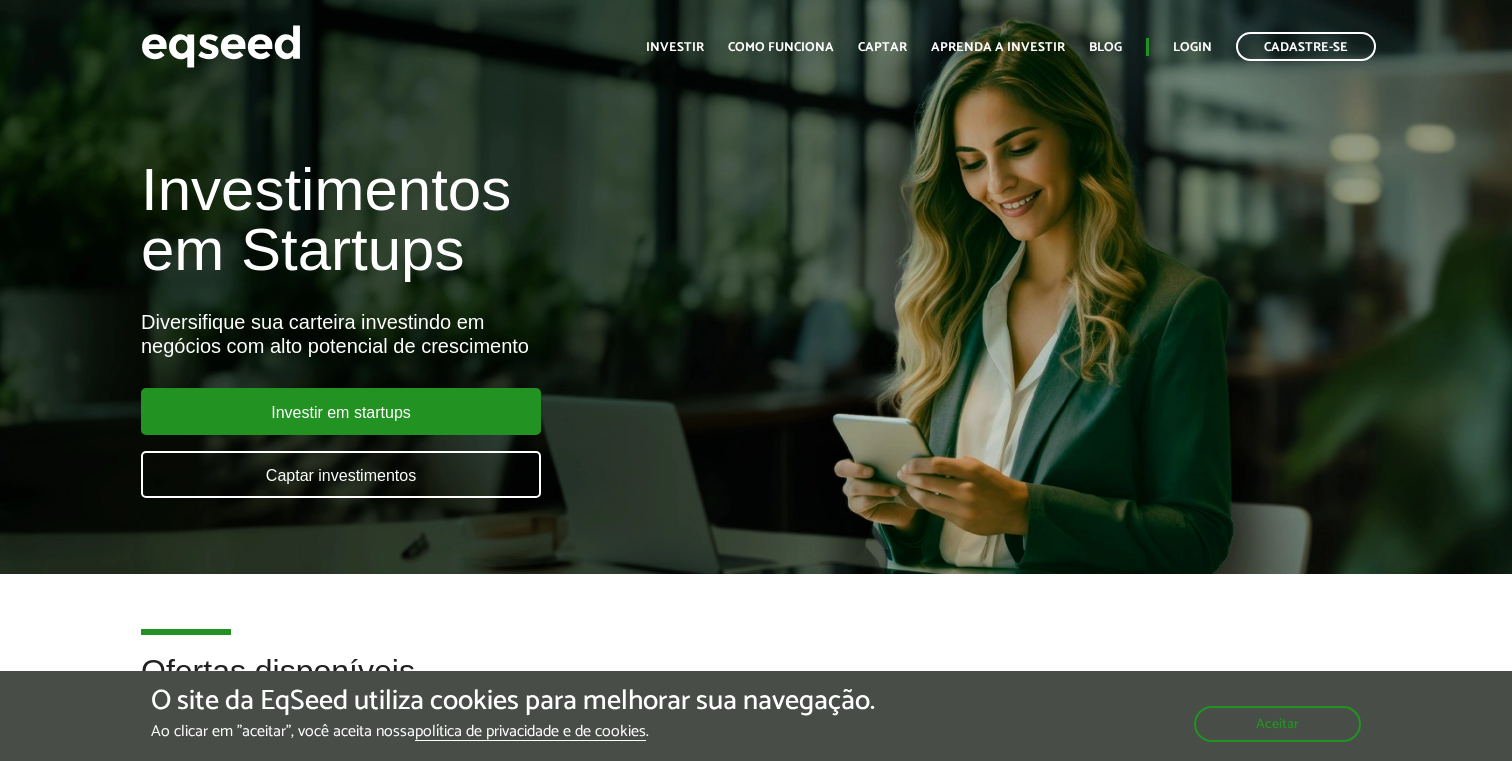 scroll, scrollTop: 0, scrollLeft: 0, axis: both 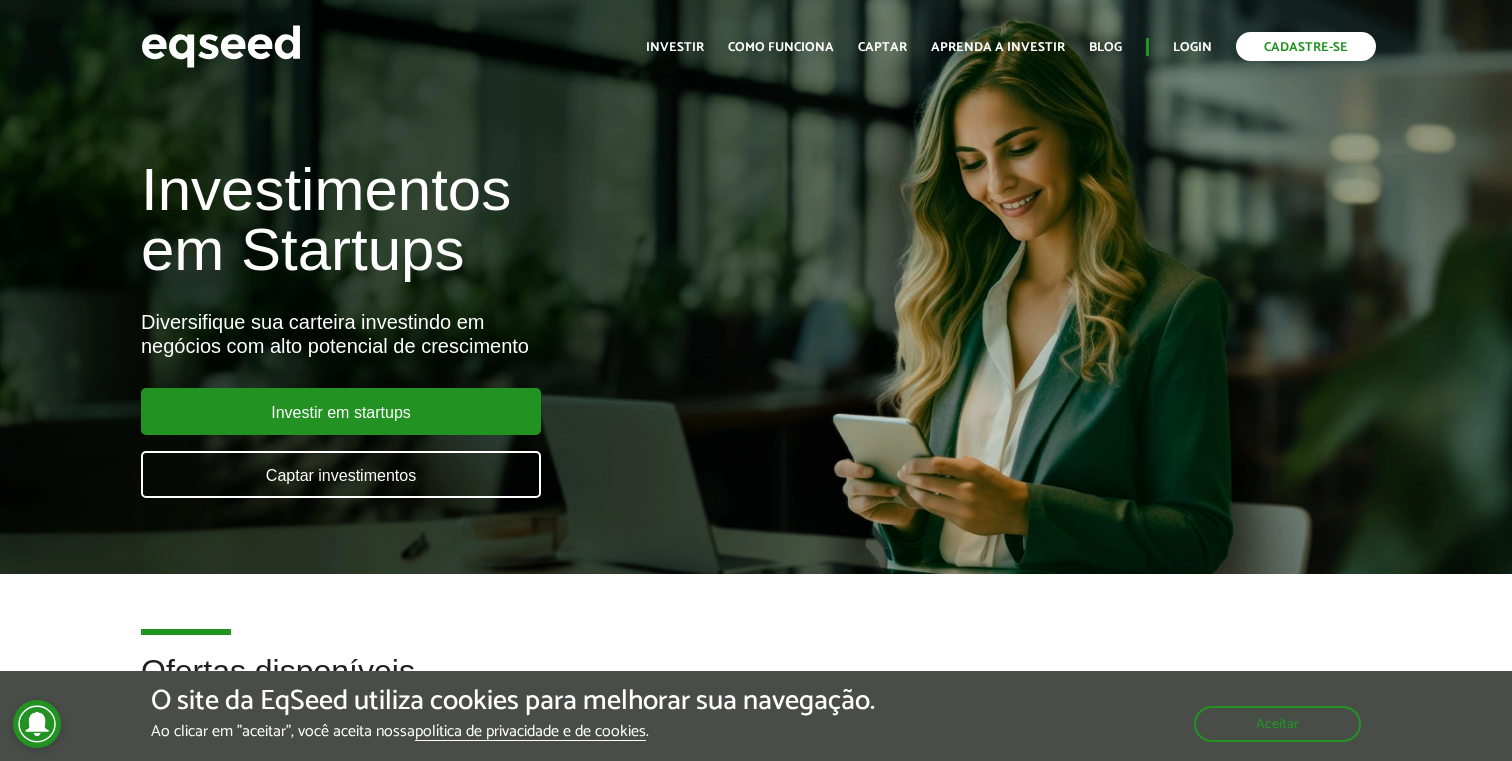 click on "Cadastre-se" at bounding box center [1306, 46] 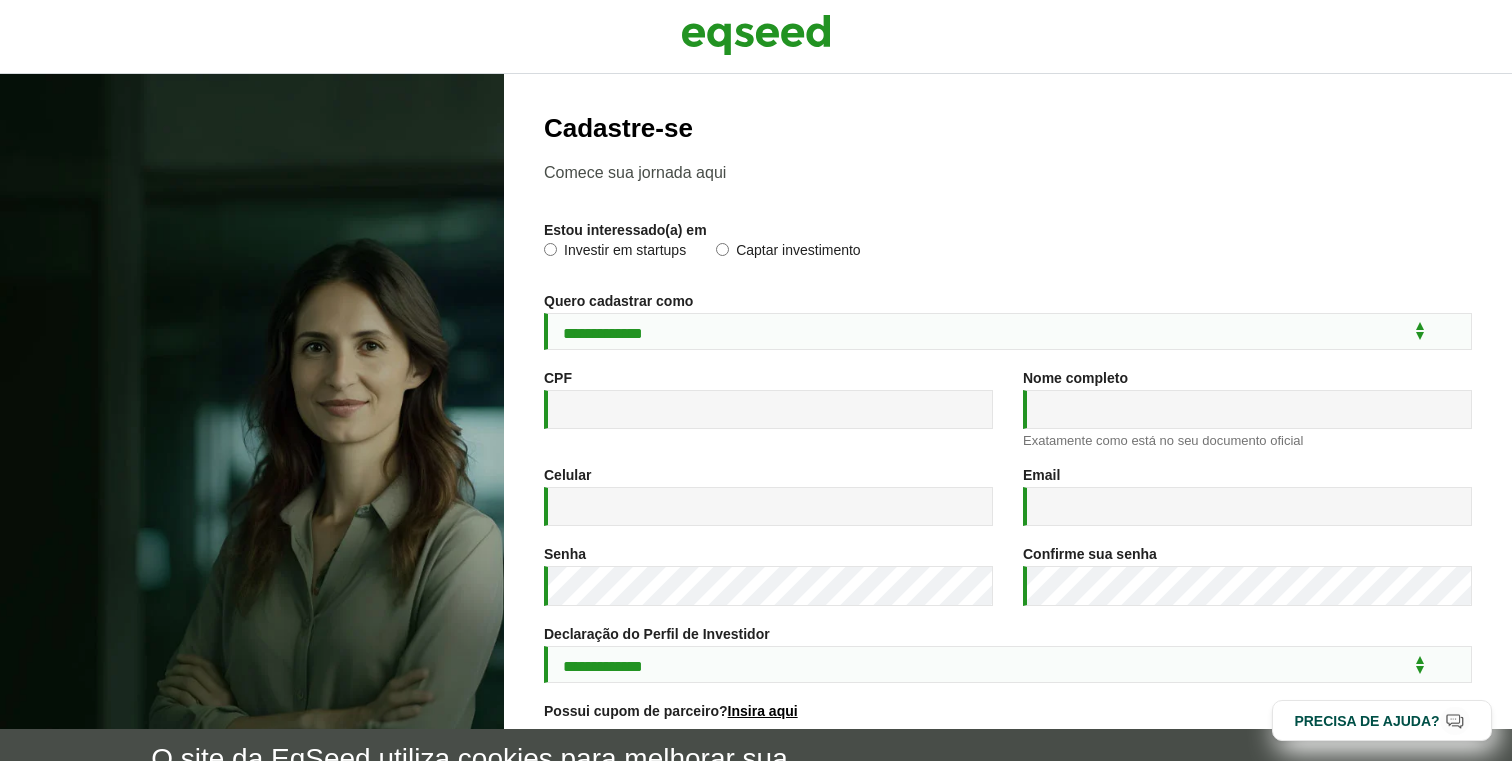 scroll, scrollTop: 0, scrollLeft: 0, axis: both 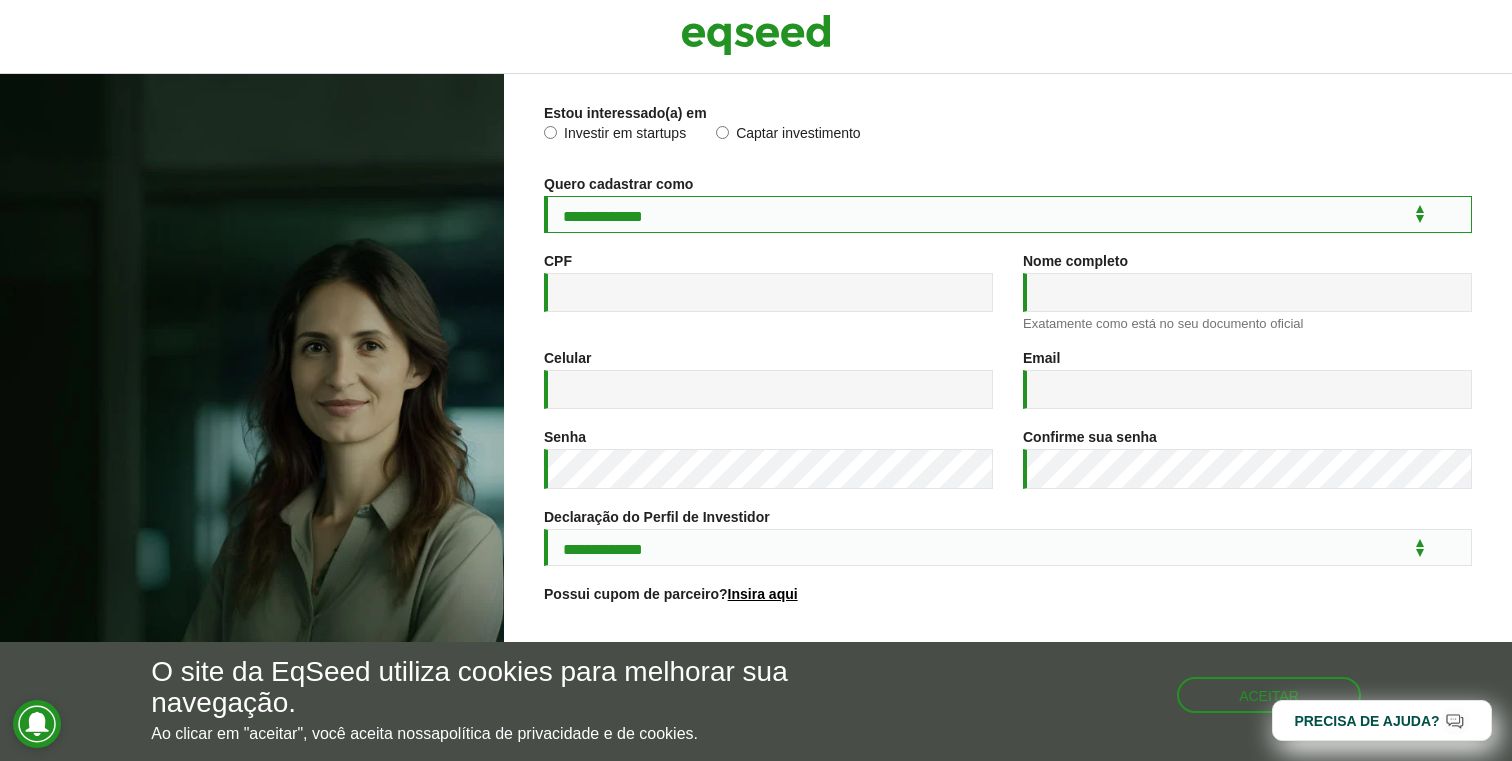 click on "**********" at bounding box center [1008, 214] 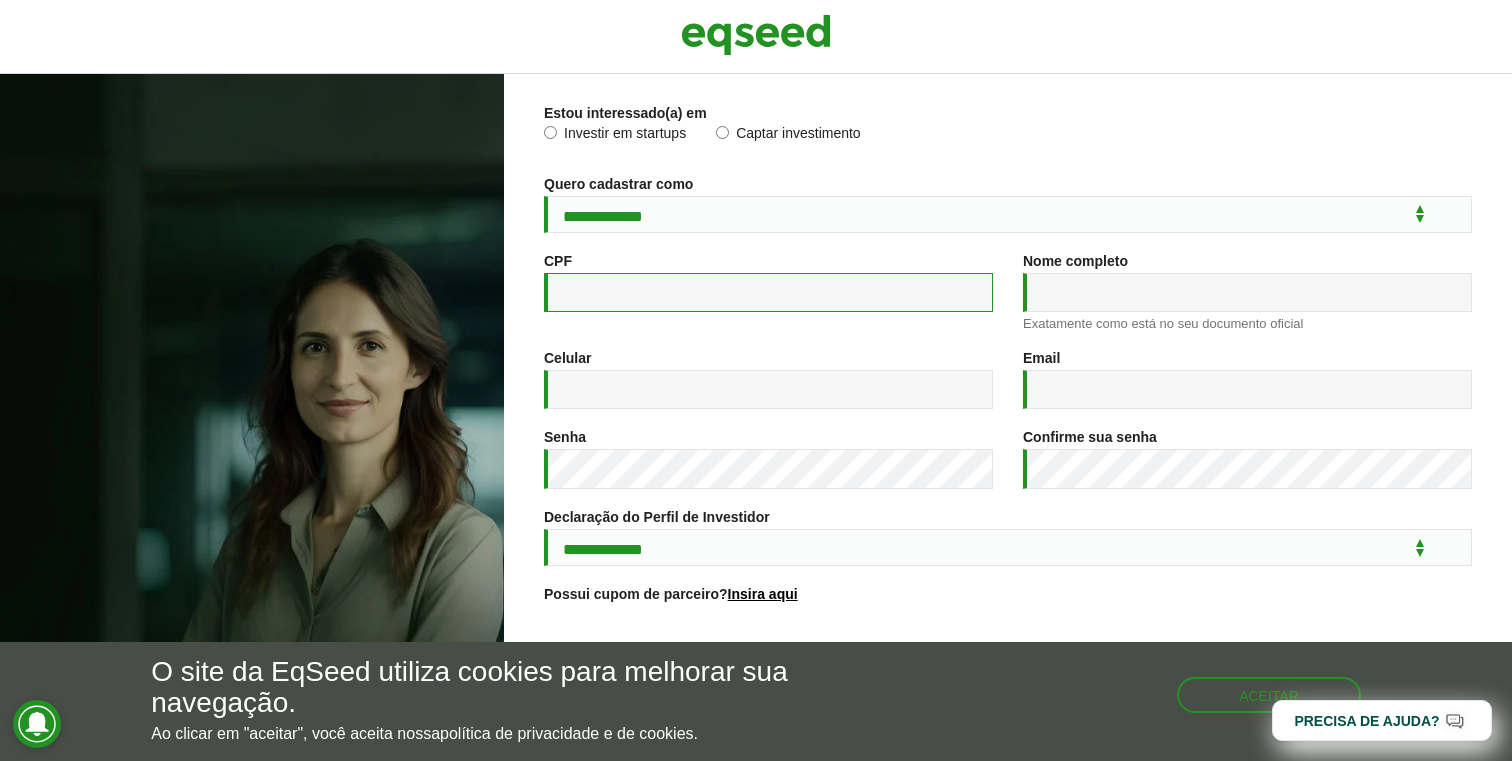 click on "CPF  *" at bounding box center (768, 292) 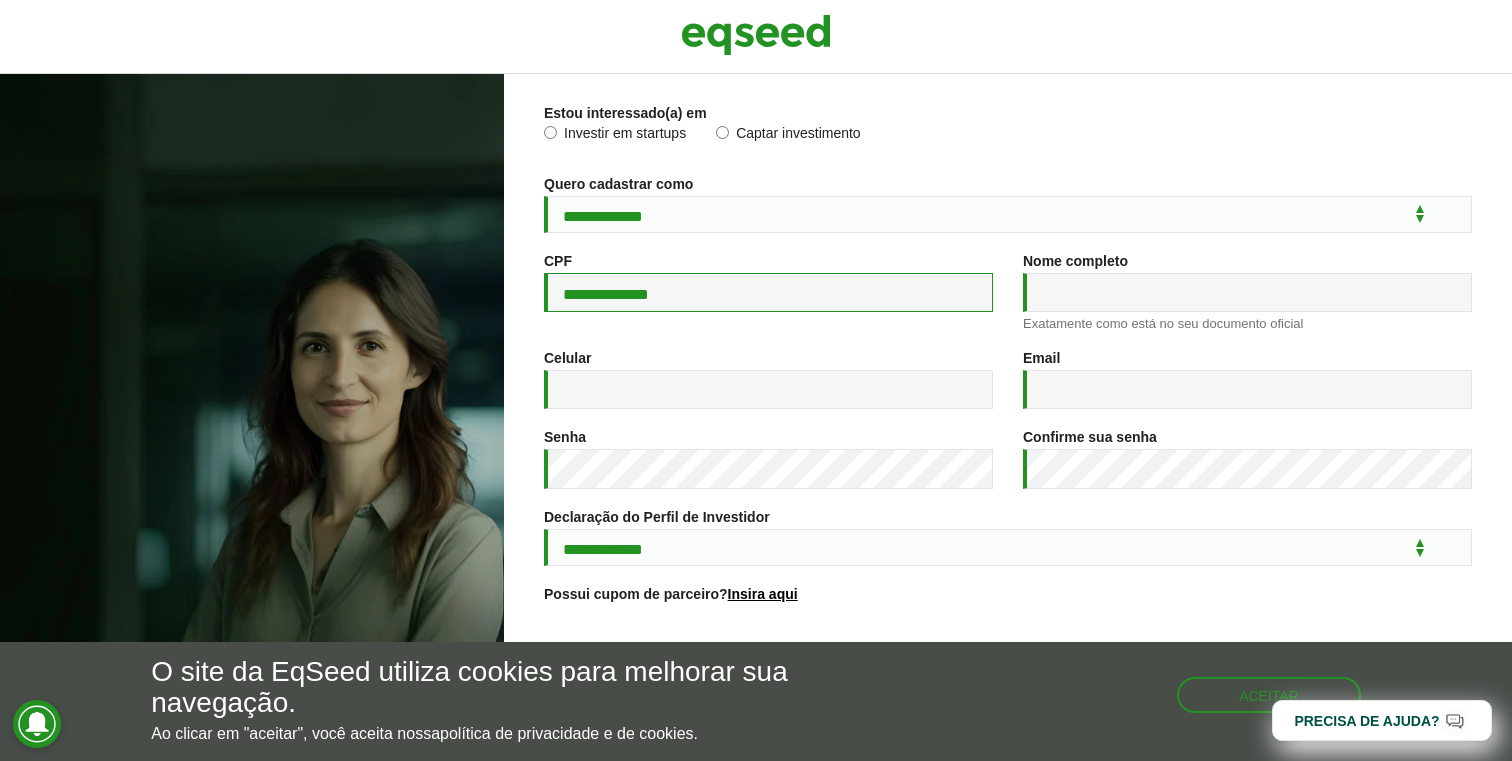 type on "**********" 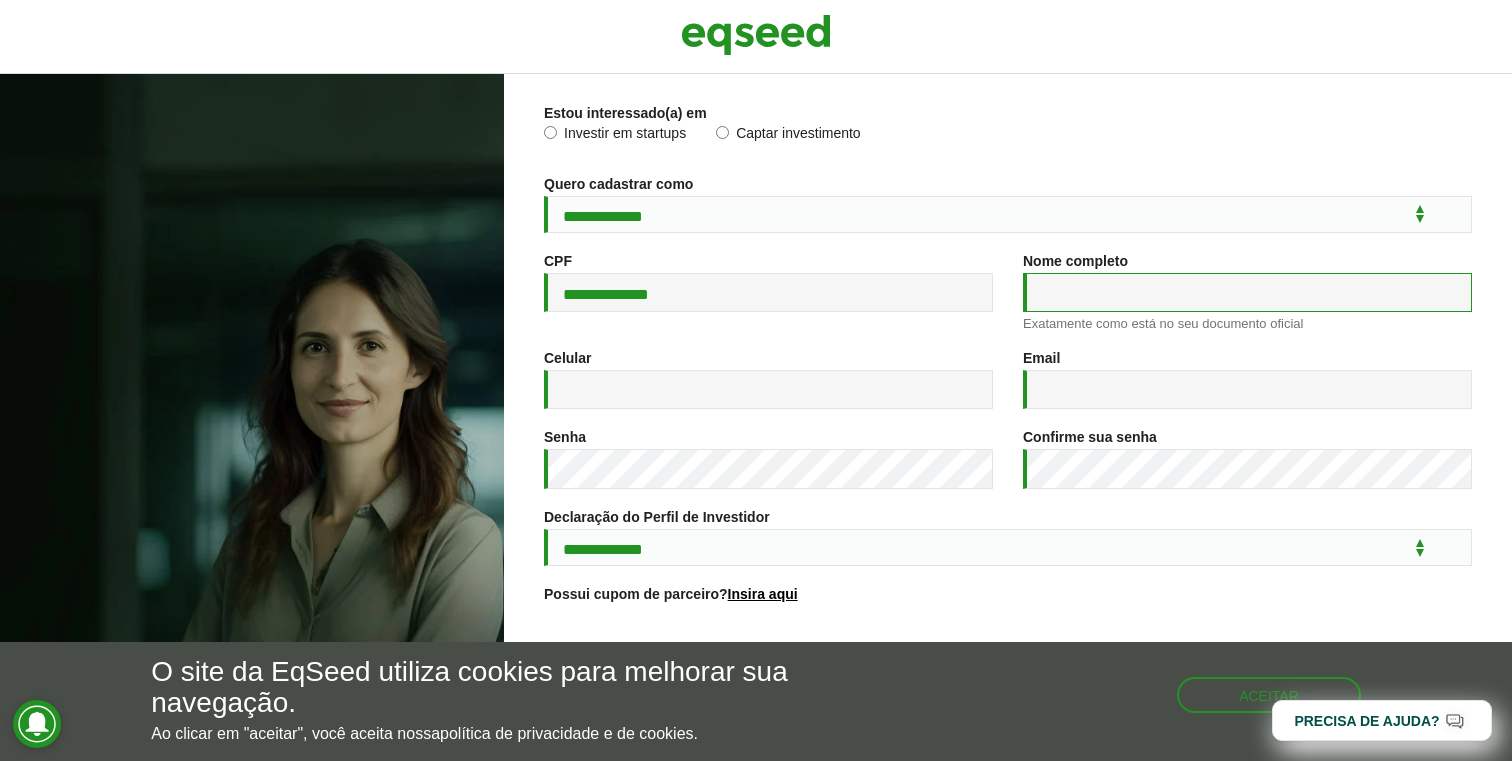 click on "Nome completo  *" at bounding box center (1247, 292) 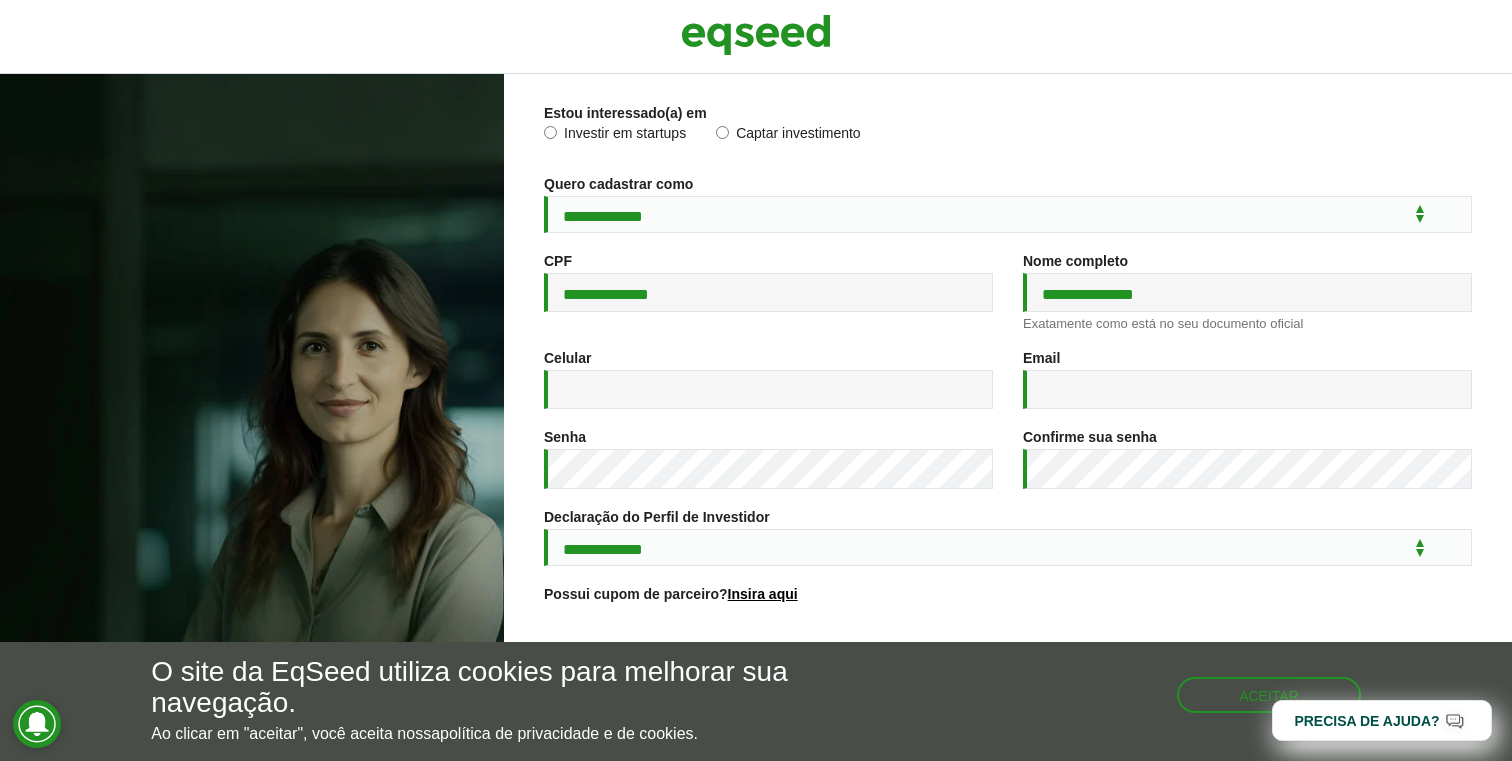 type on "**********" 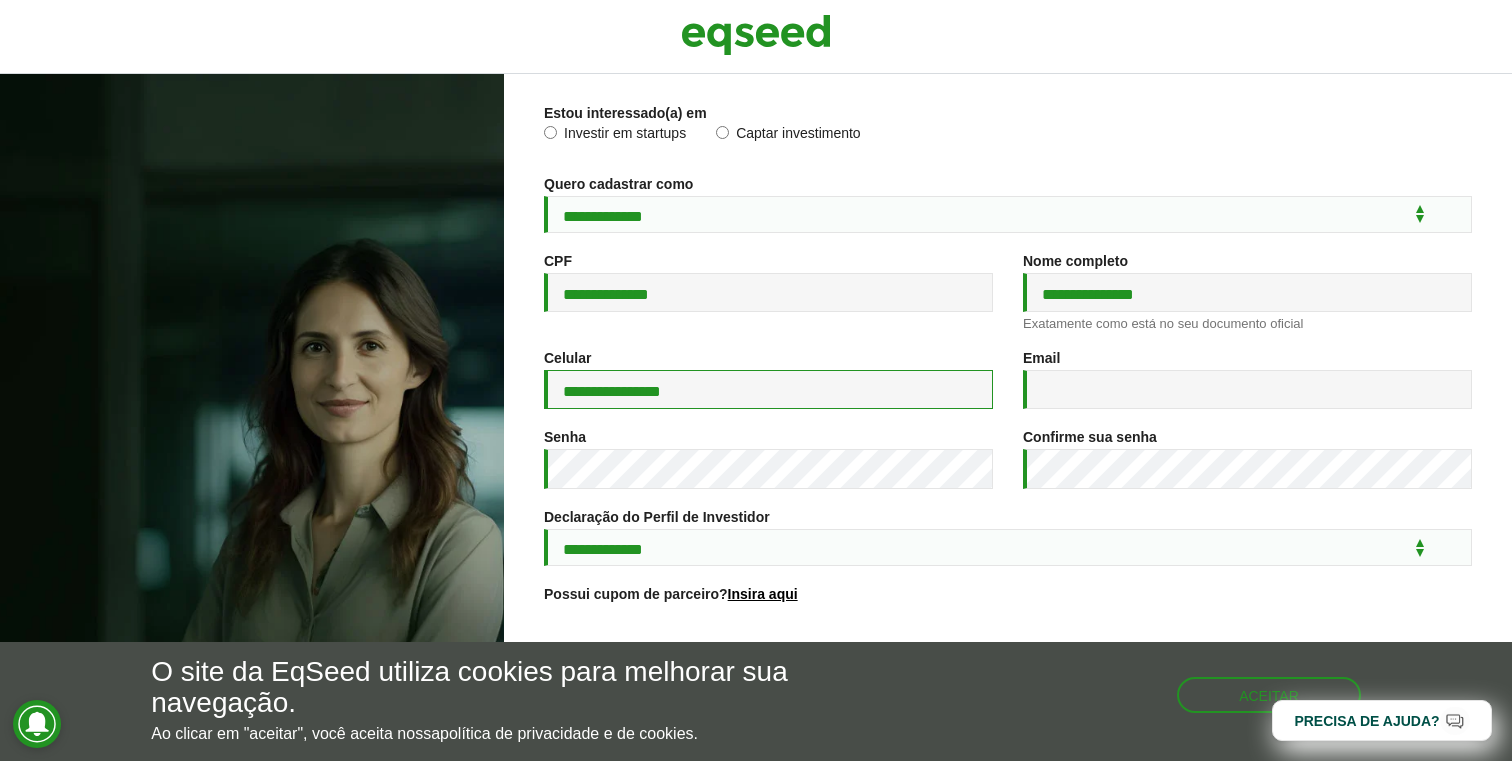 type on "**********" 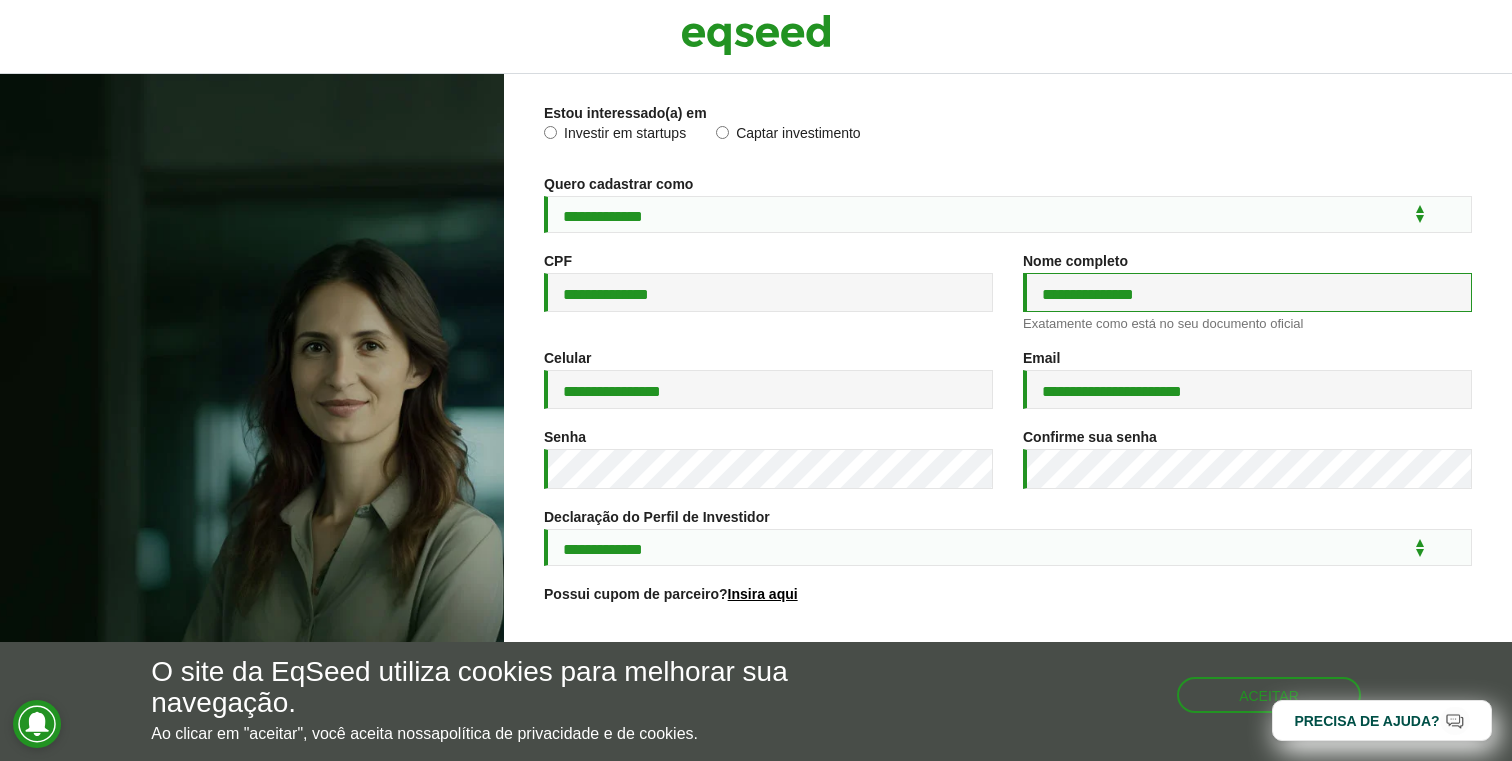 click on "**********" at bounding box center (1247, 292) 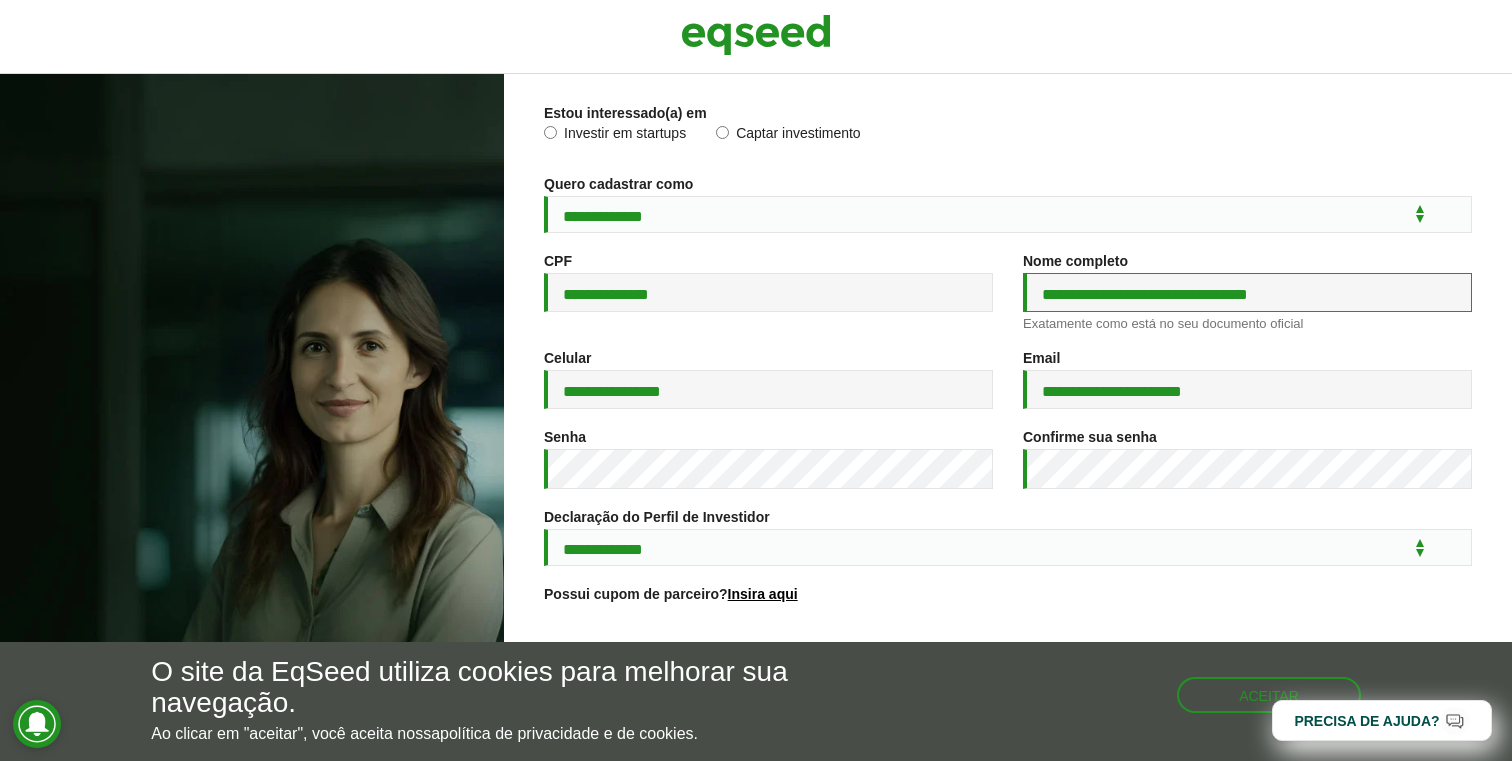 click on "**********" at bounding box center [1247, 292] 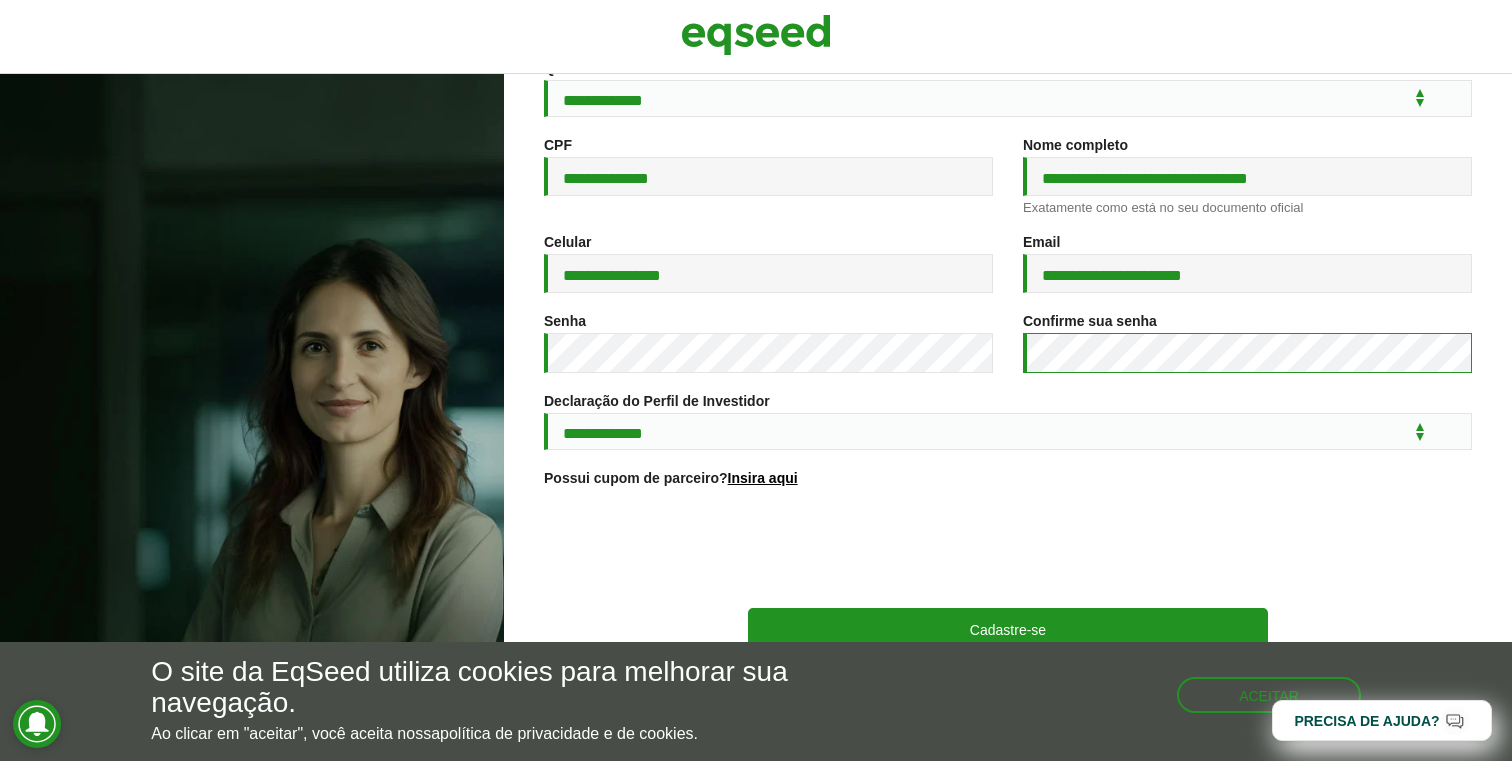scroll, scrollTop: 264, scrollLeft: 0, axis: vertical 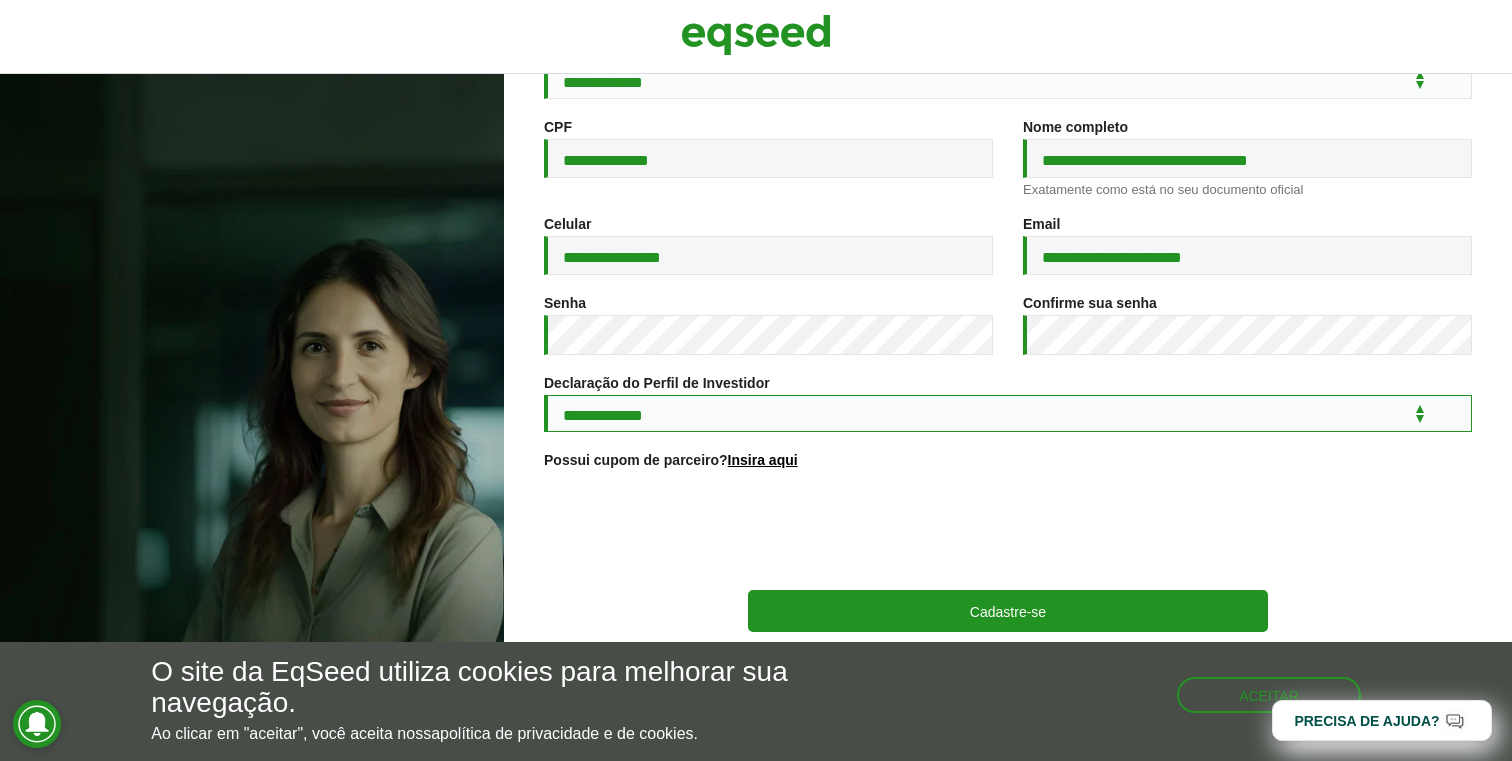 click on "**********" at bounding box center [1008, 413] 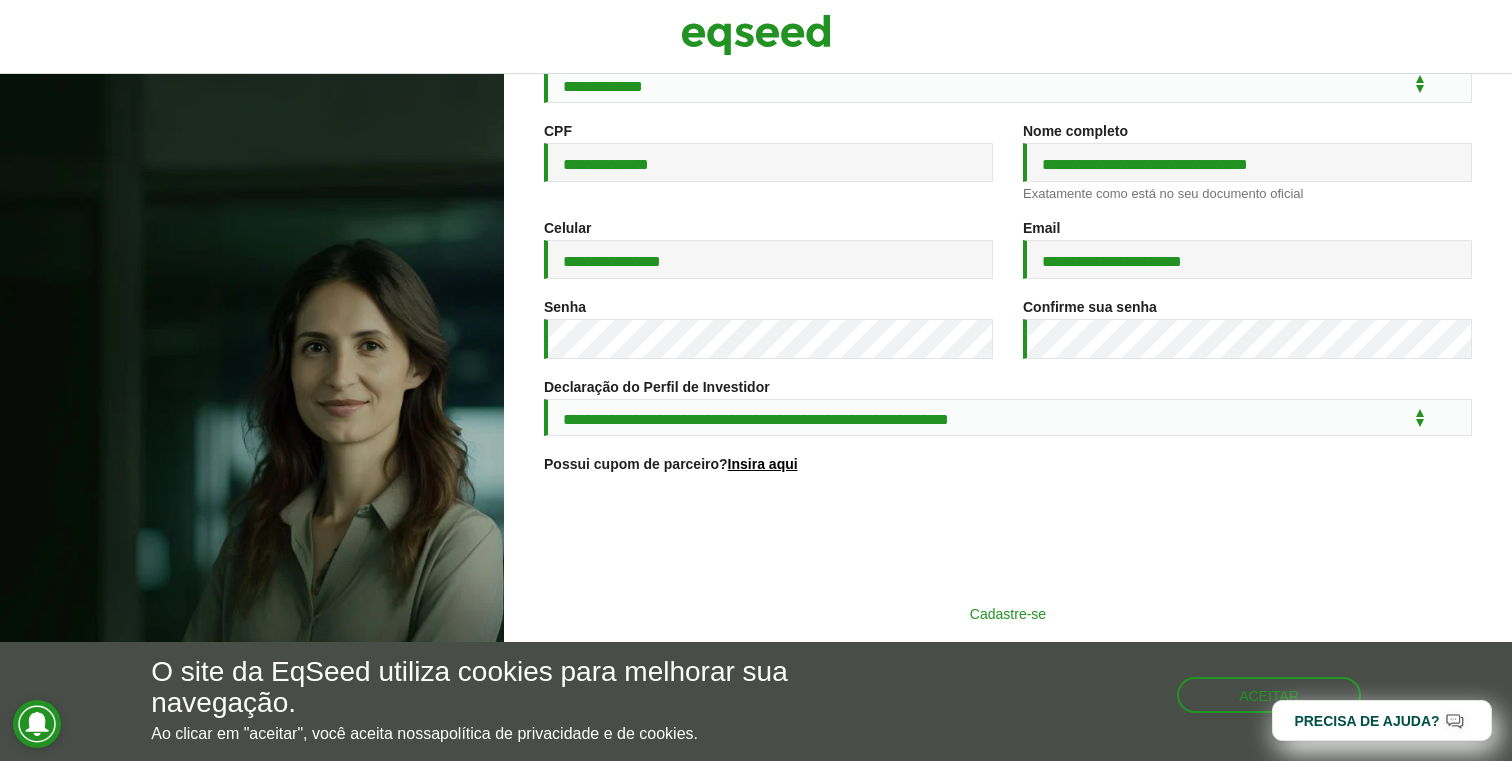 scroll, scrollTop: 260, scrollLeft: 0, axis: vertical 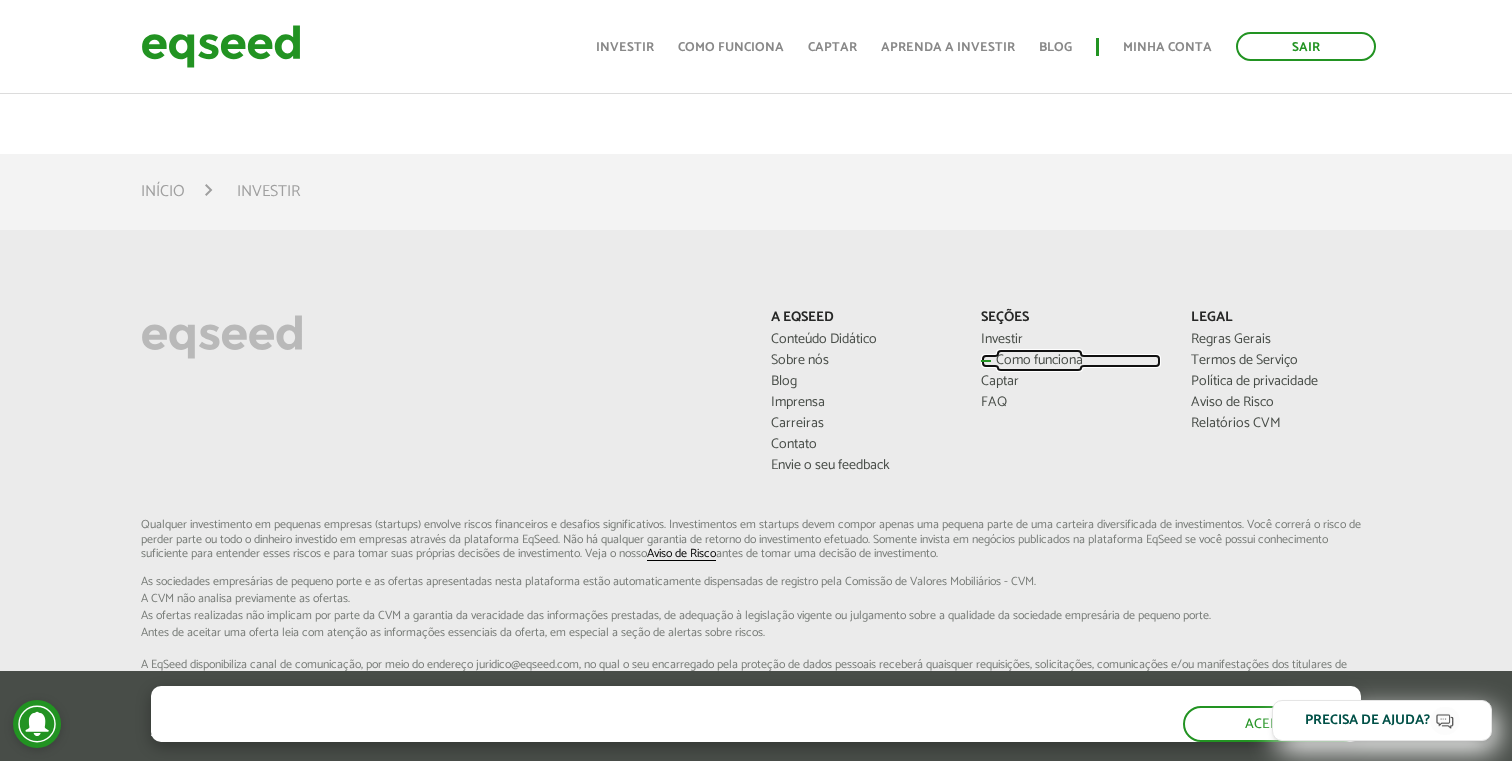 click on "Como funciona" at bounding box center (1071, 361) 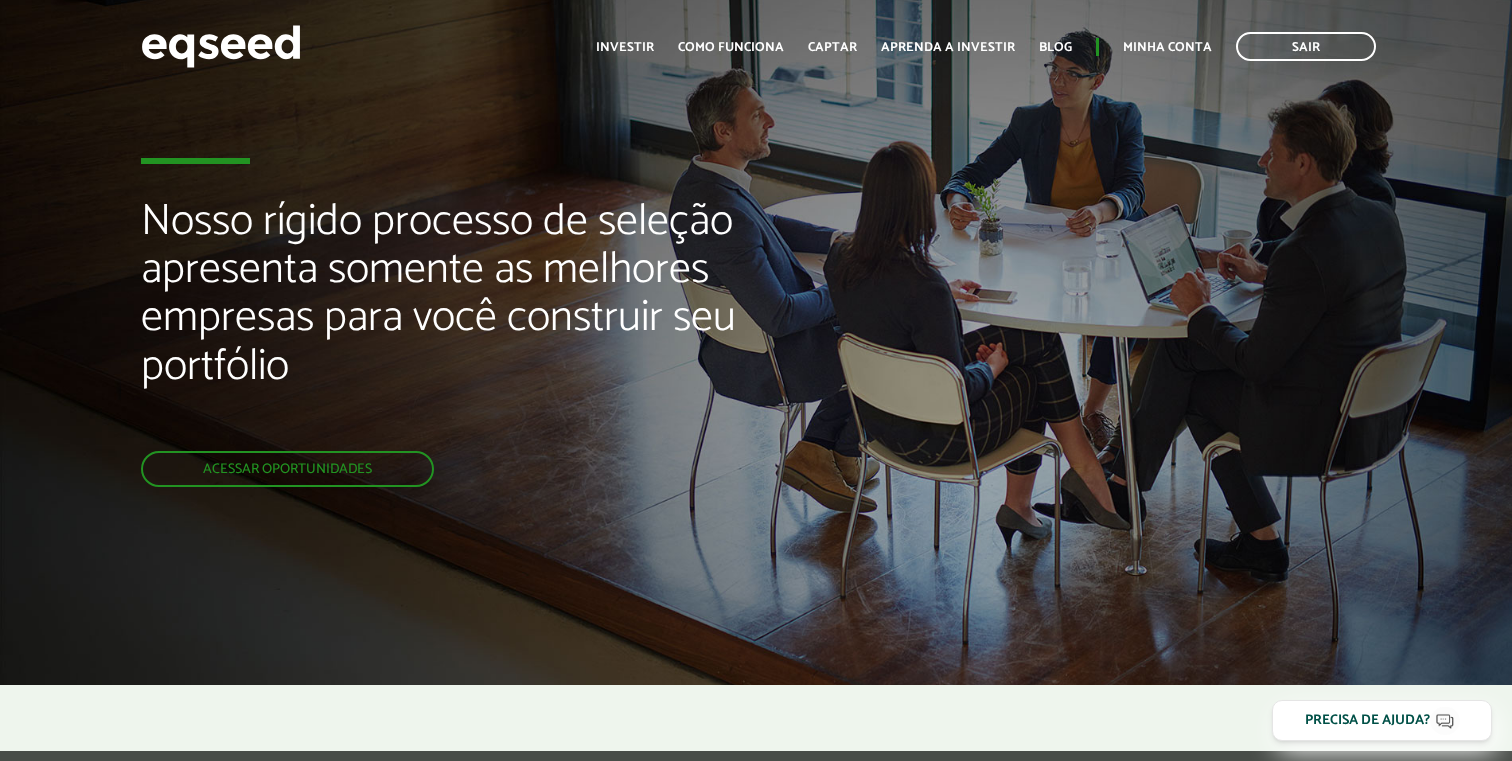 scroll, scrollTop: 0, scrollLeft: 0, axis: both 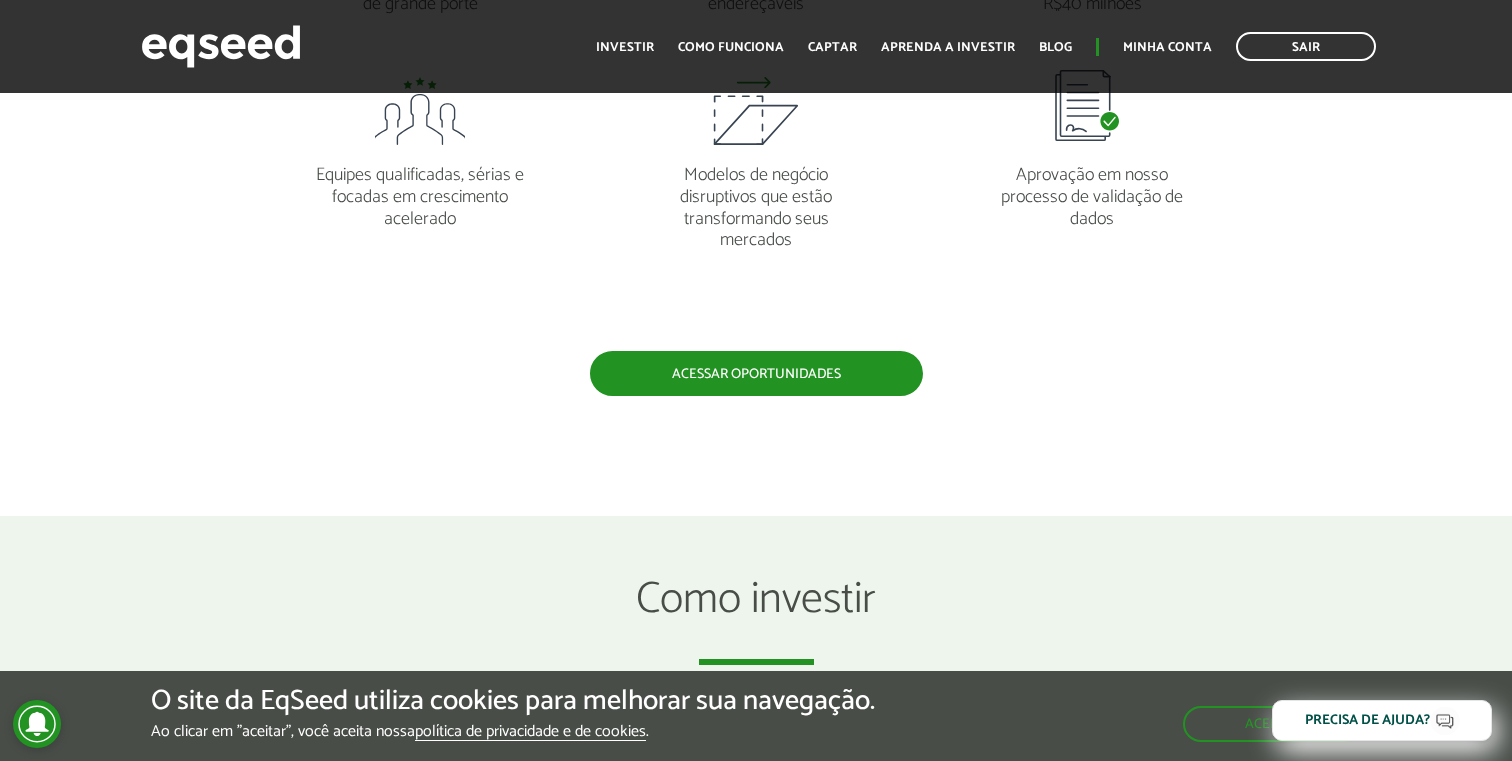 click on "Acessar oportunidades" at bounding box center (756, 373) 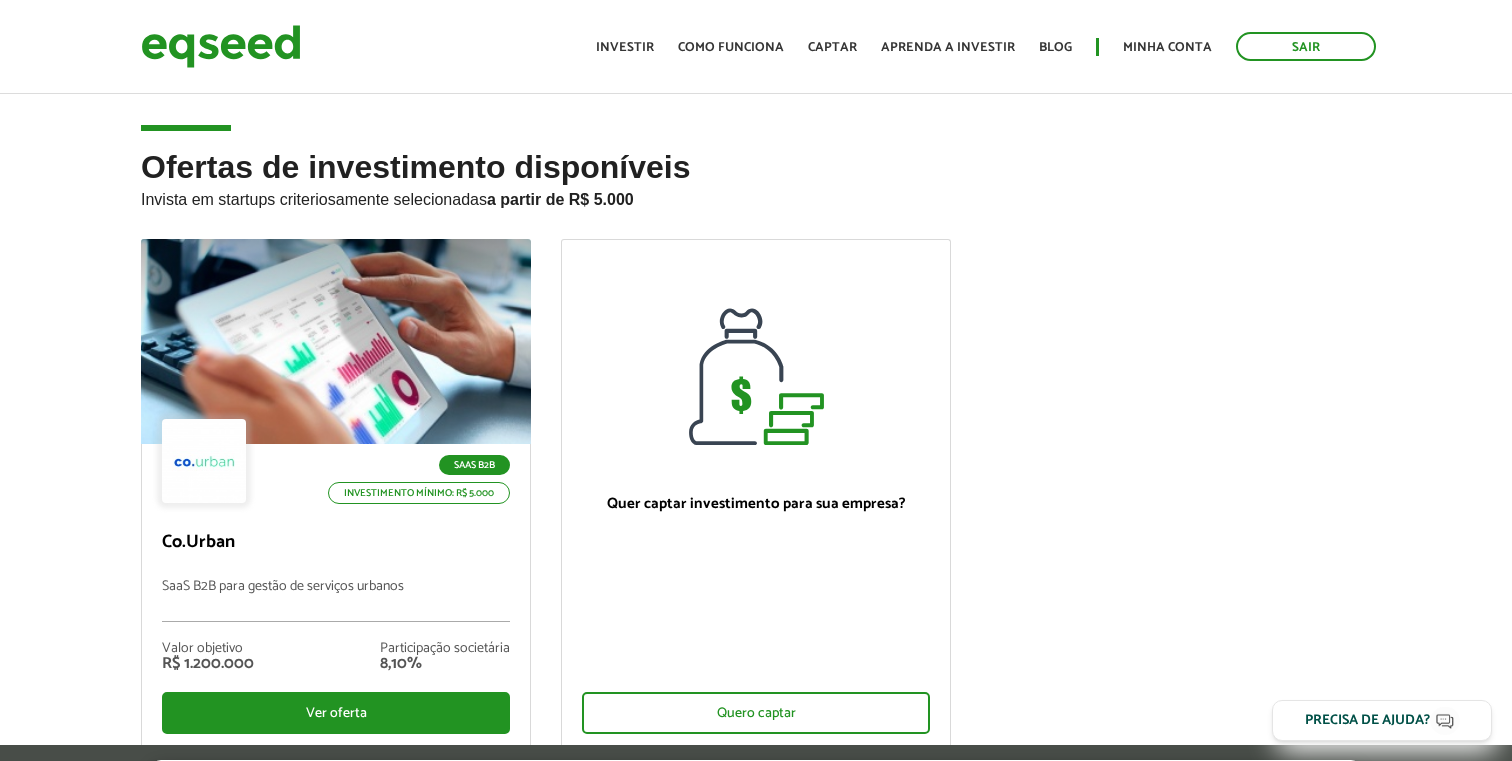 scroll, scrollTop: 0, scrollLeft: 0, axis: both 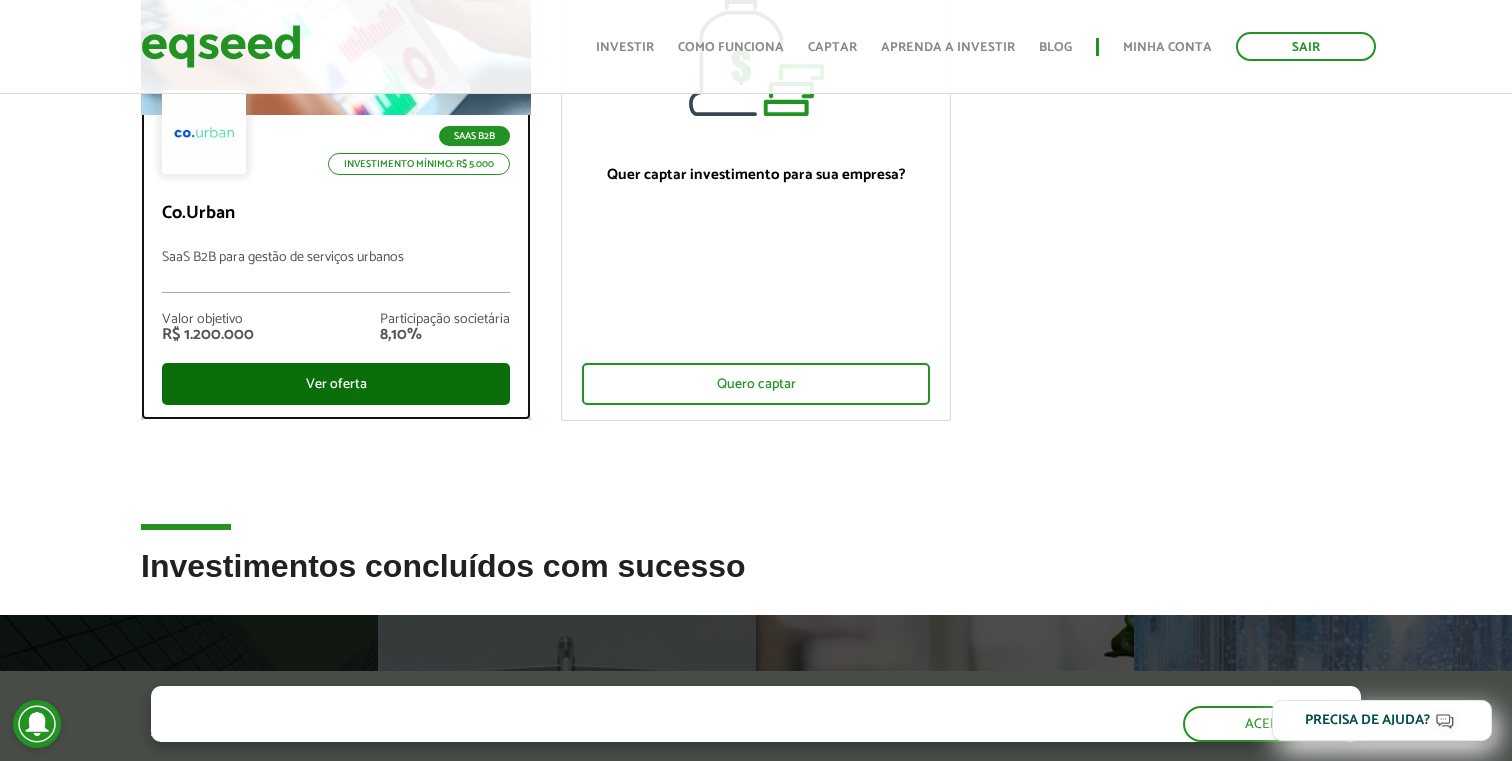 click on "Ver oferta" at bounding box center (336, 384) 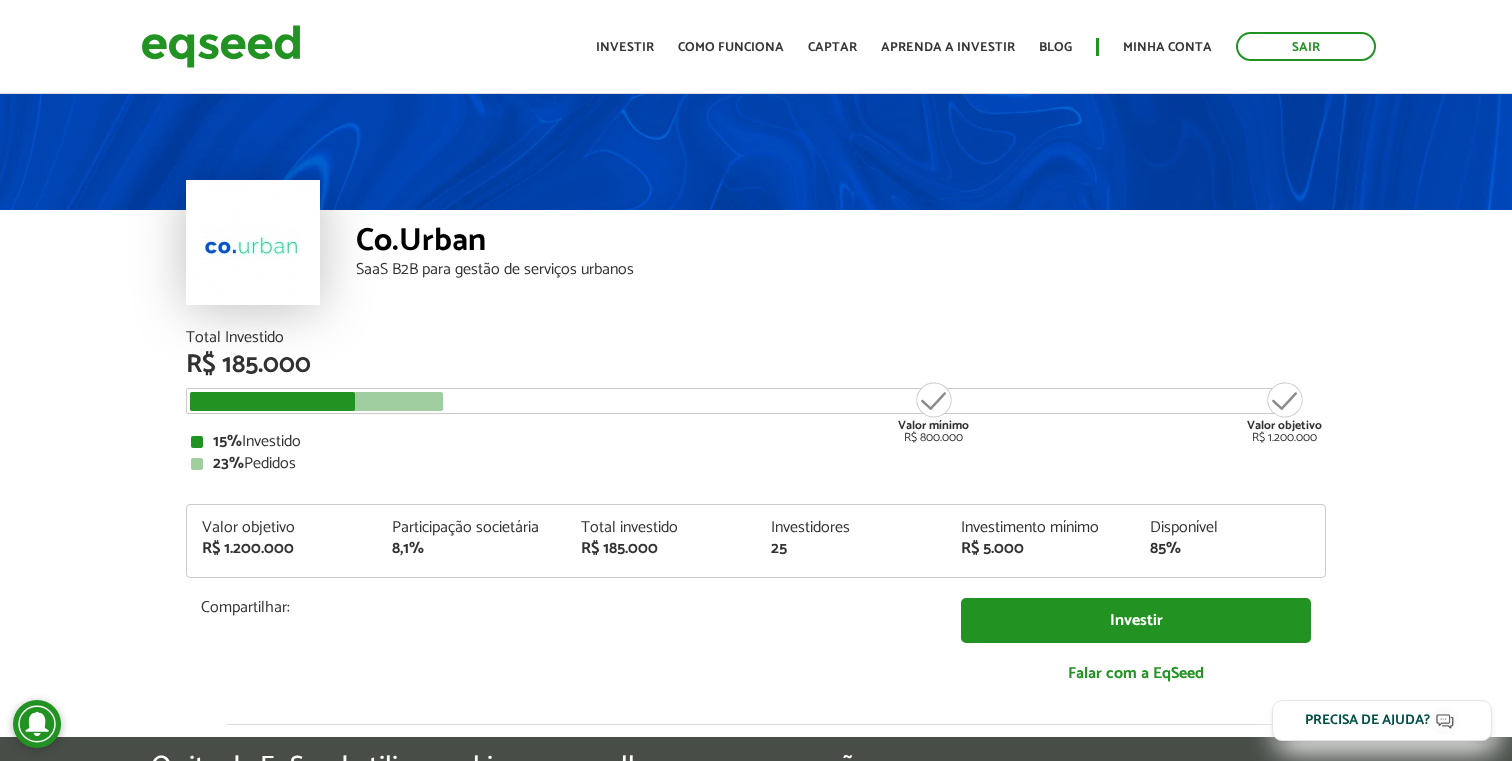scroll, scrollTop: 0, scrollLeft: 0, axis: both 